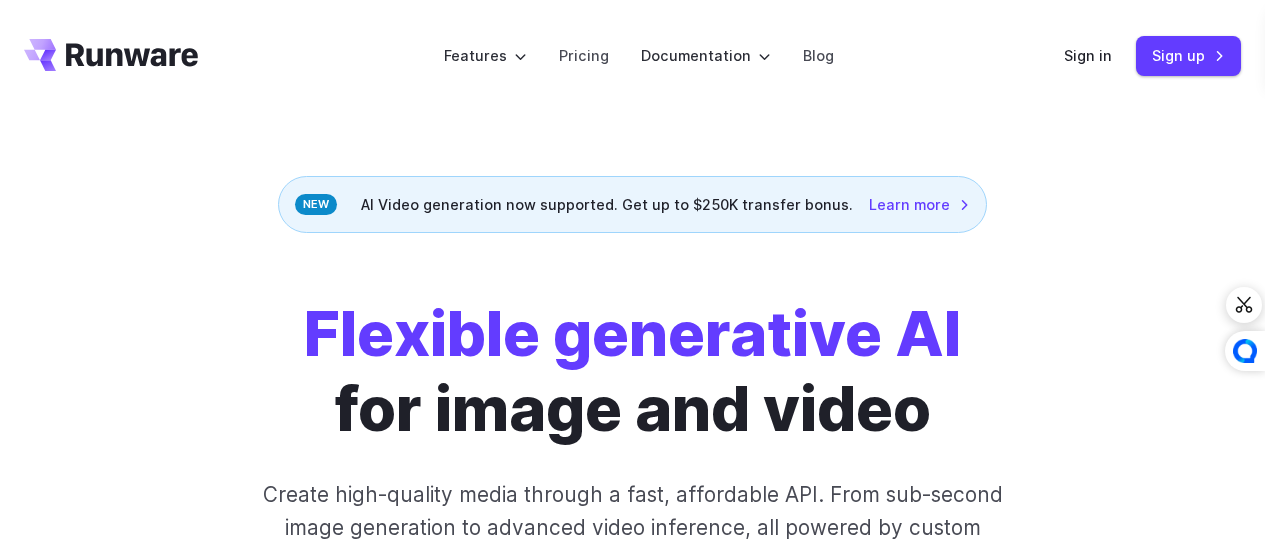 scroll, scrollTop: 0, scrollLeft: 0, axis: both 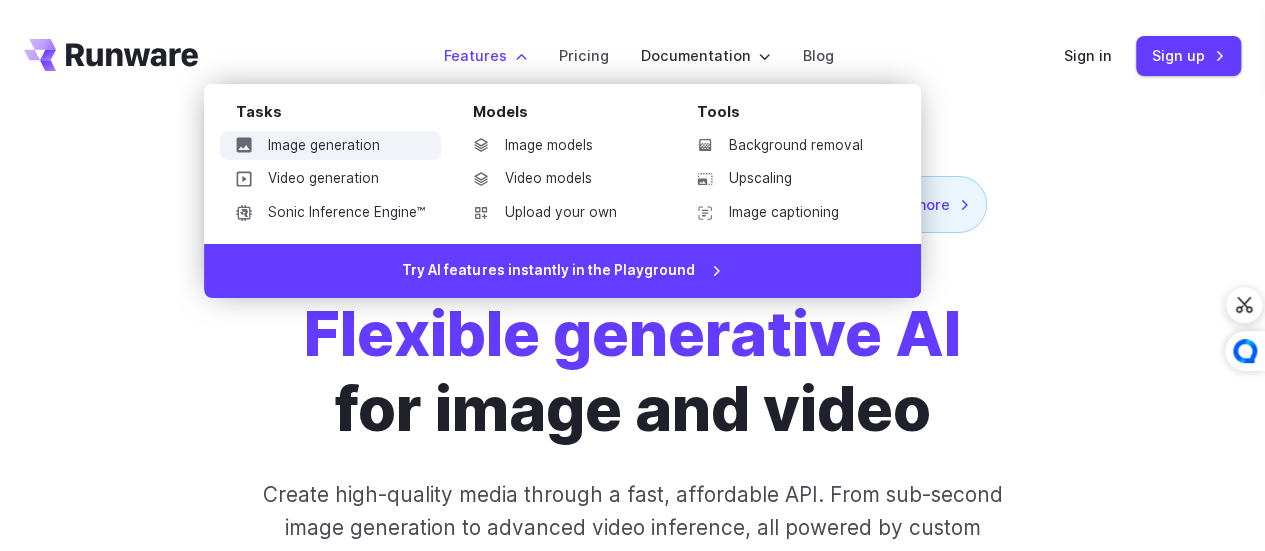 click on "Image generation" at bounding box center (330, 146) 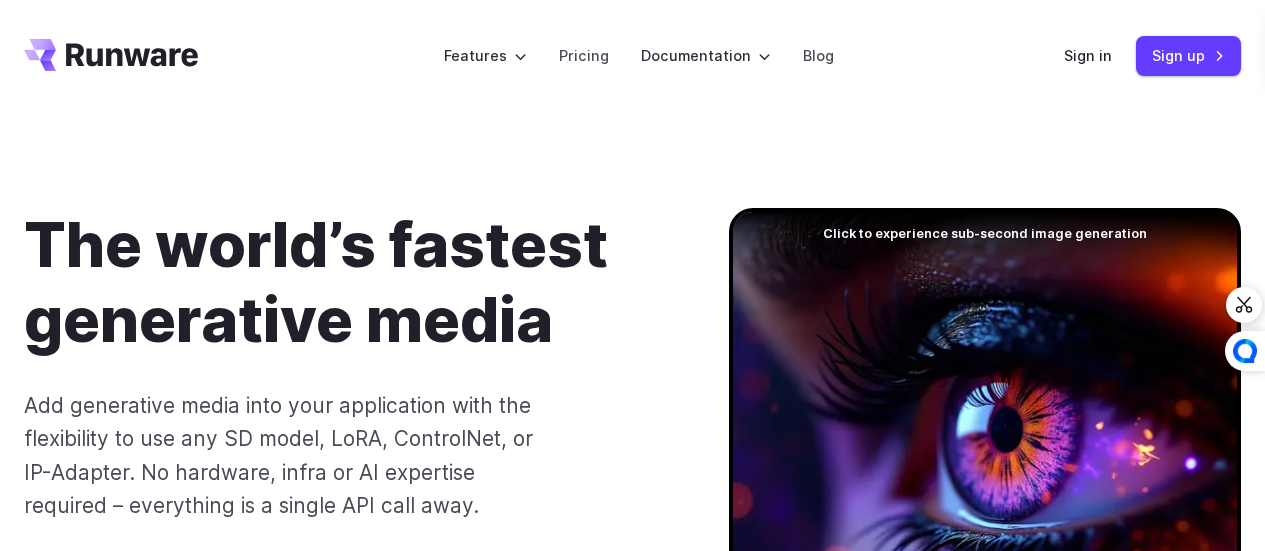 scroll, scrollTop: 259, scrollLeft: 0, axis: vertical 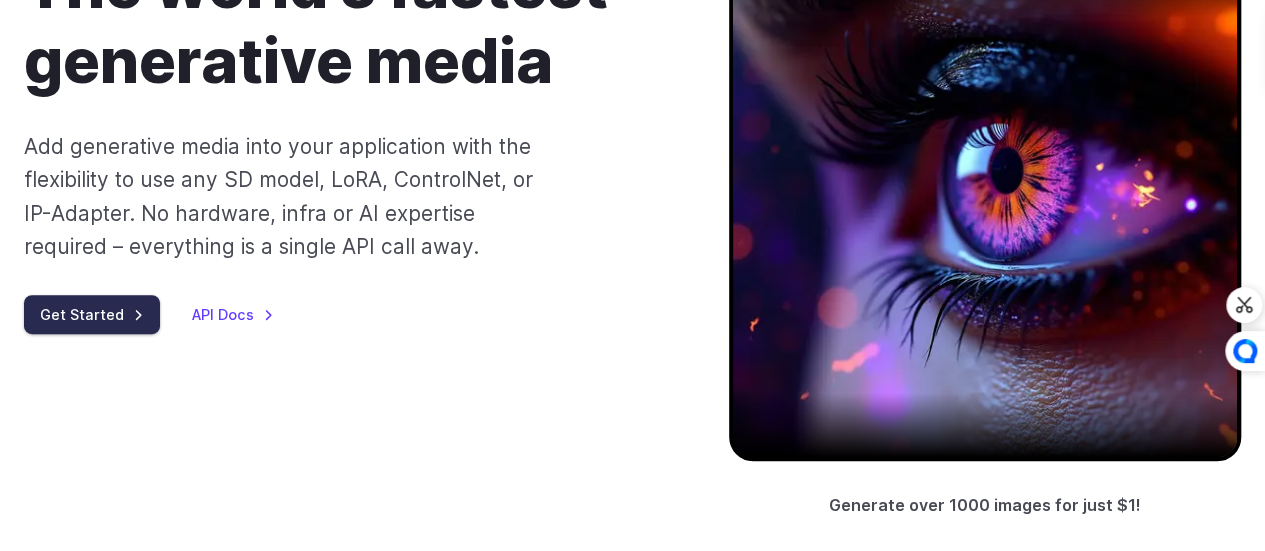 click on "Get Started" at bounding box center [92, 314] 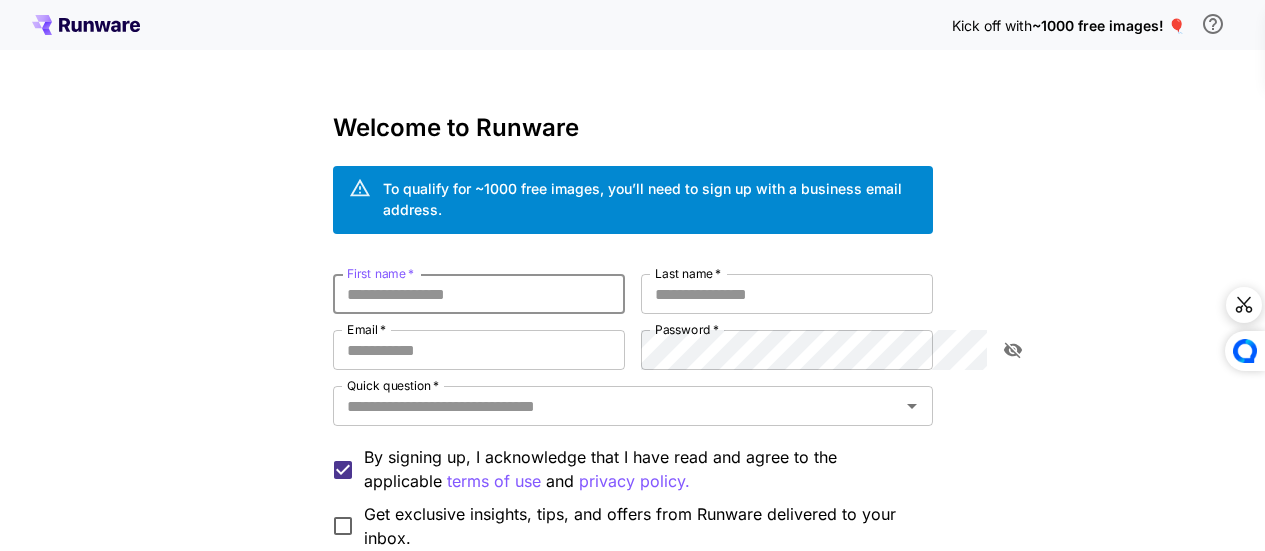 scroll, scrollTop: 0, scrollLeft: 0, axis: both 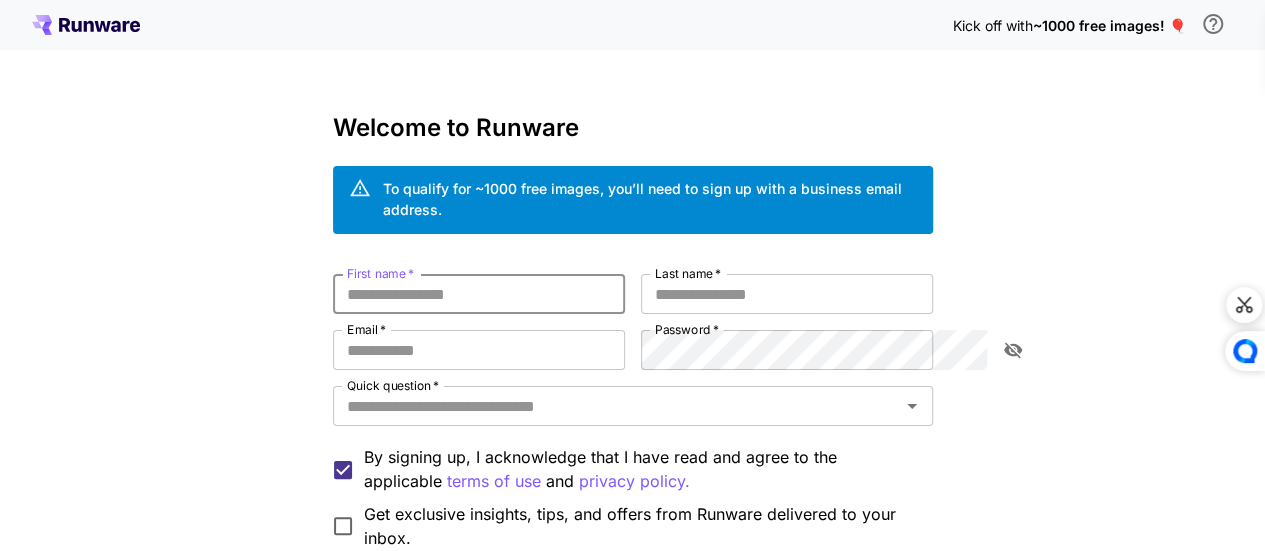 click on "First name   *" at bounding box center (479, 294) 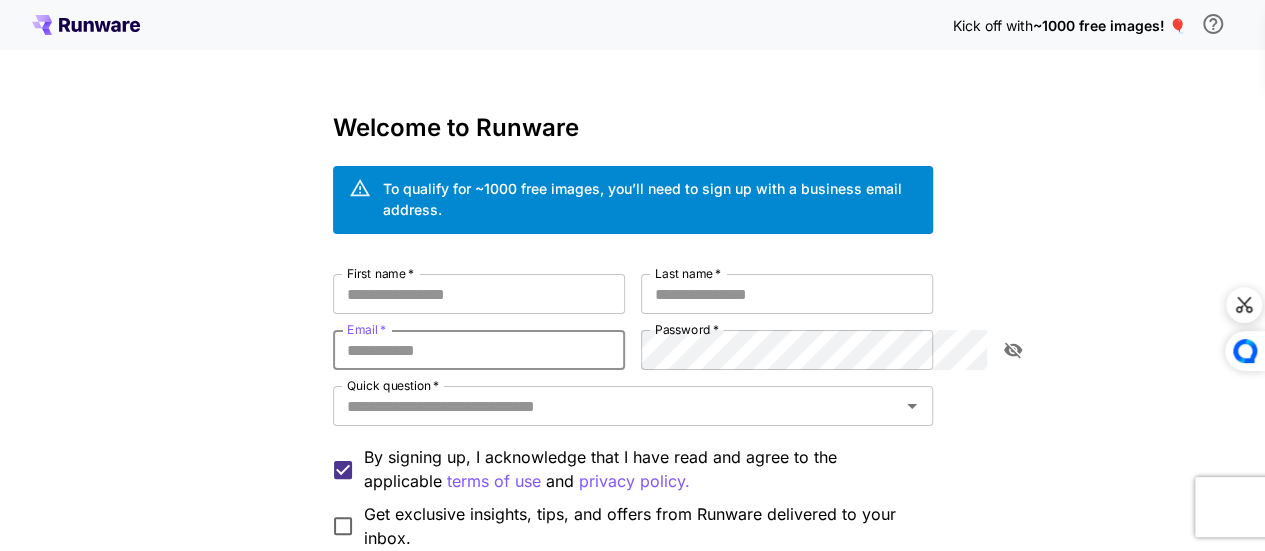 click on "Email   *" at bounding box center [479, 350] 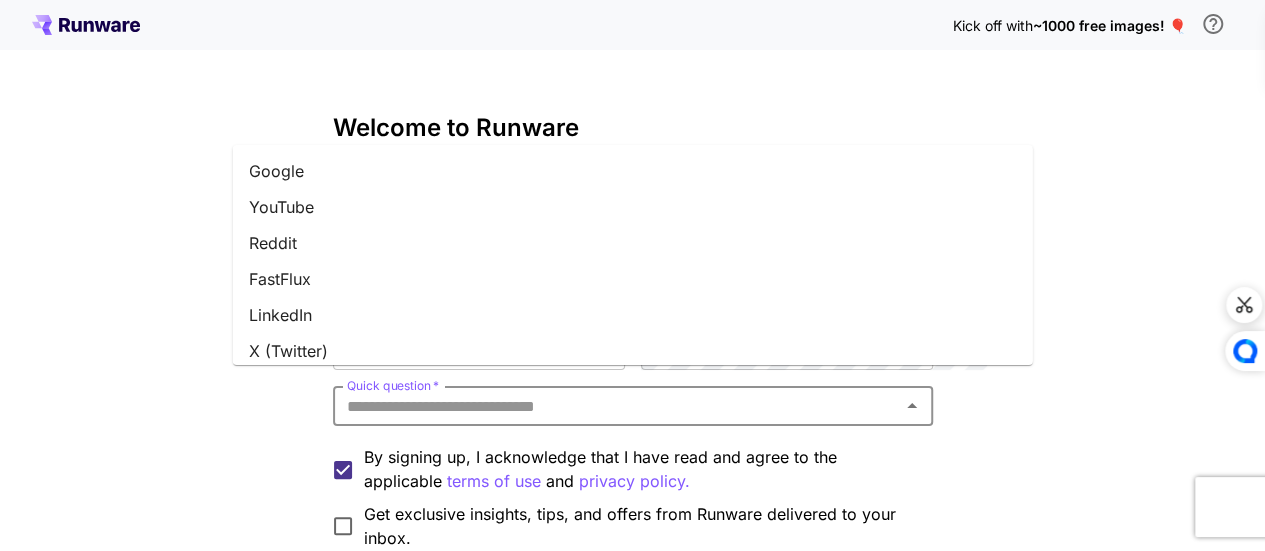 click on "Quick question   *" at bounding box center (616, 406) 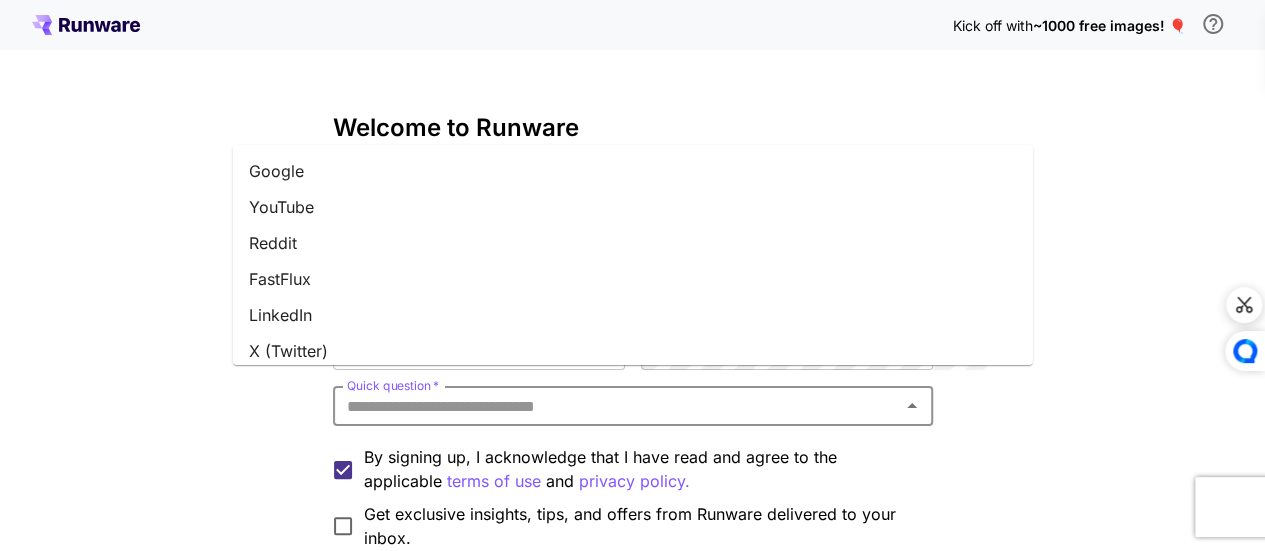 click on "Kick off with  ~1000 free images! 🎈 Welcome to Runware To qualify for ~1000 free images, you’ll need to sign up with a business email address. First name   * First name   * Last name   * Last name   * Email   * Email   * Password   * Password   * Quick question   * Quick question   * By signing up, I acknowledge that I have read and agree to the applicable   terms of use     and   privacy policy.   Get exclusive insights, tips, and offers from Runware delivered to your inbox. Continue with email Have an account?   Sign in © 2025, Runware.ai All systems normal" at bounding box center (632, 389) 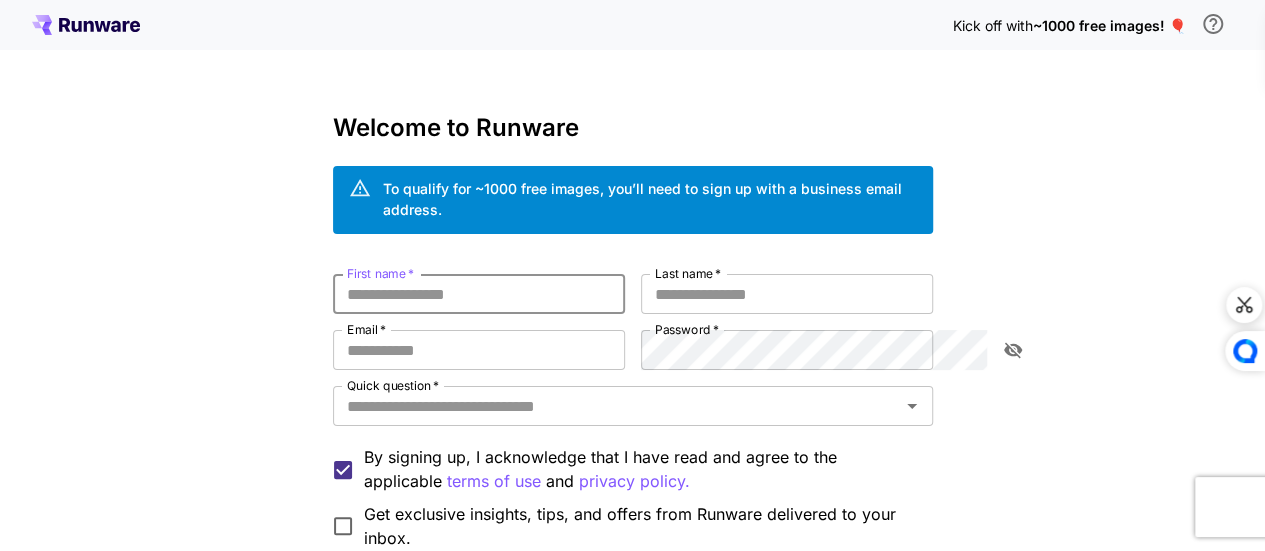 click on "First name   *" at bounding box center [479, 294] 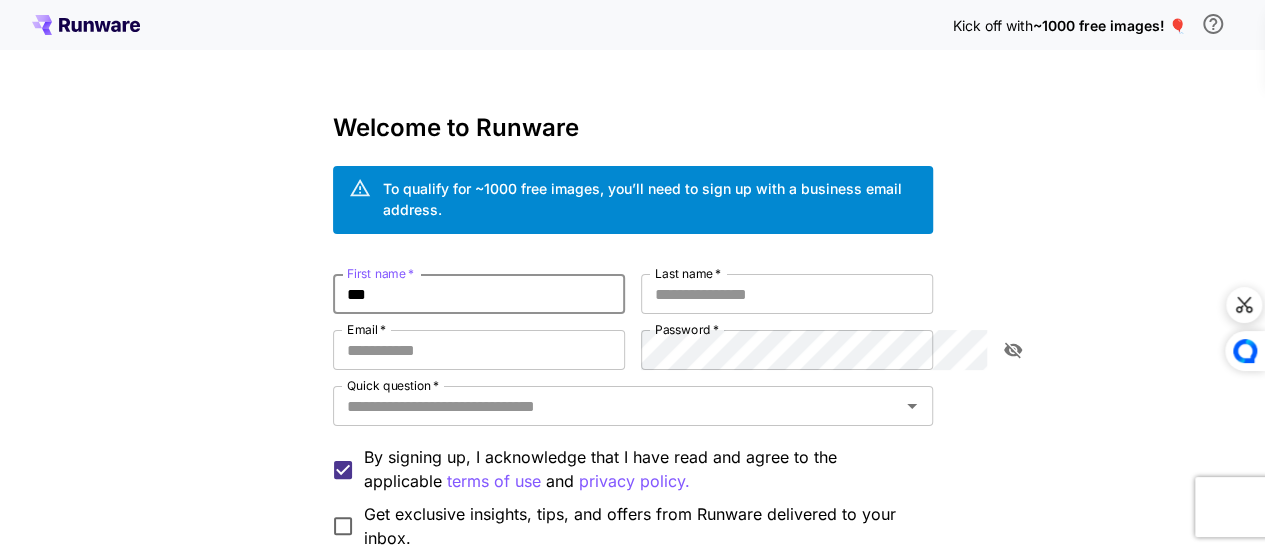 type on "**" 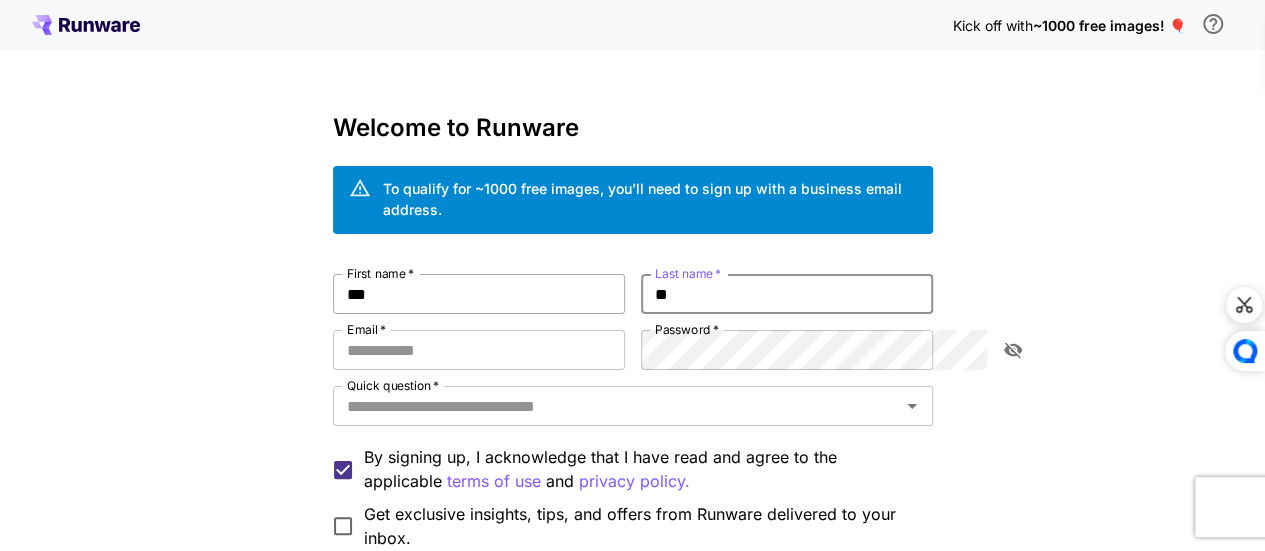 type on "*" 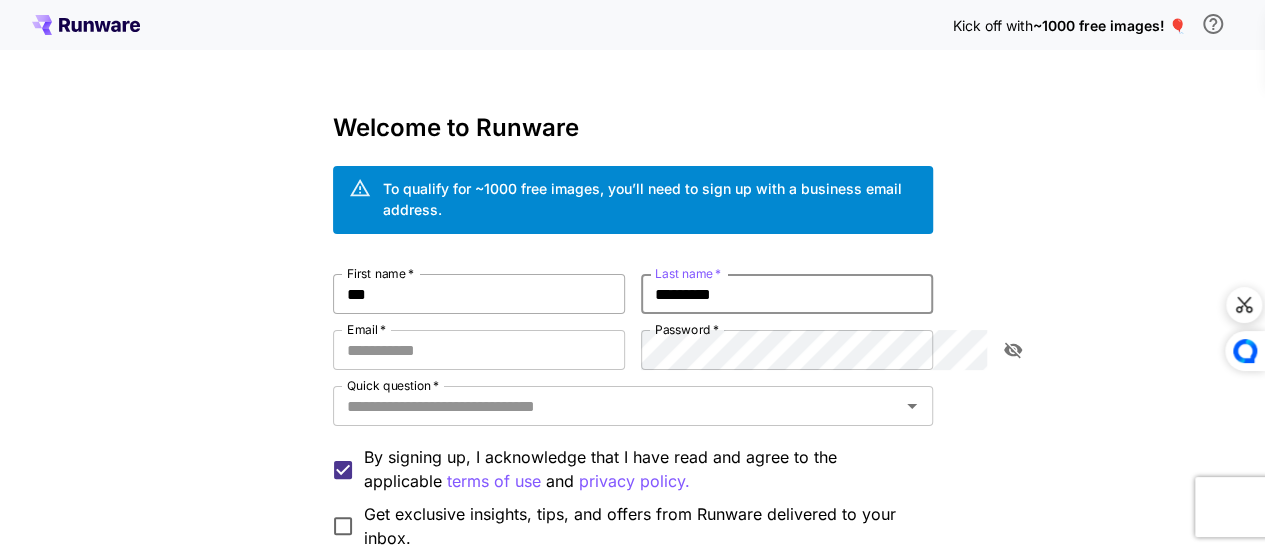 type on "*********" 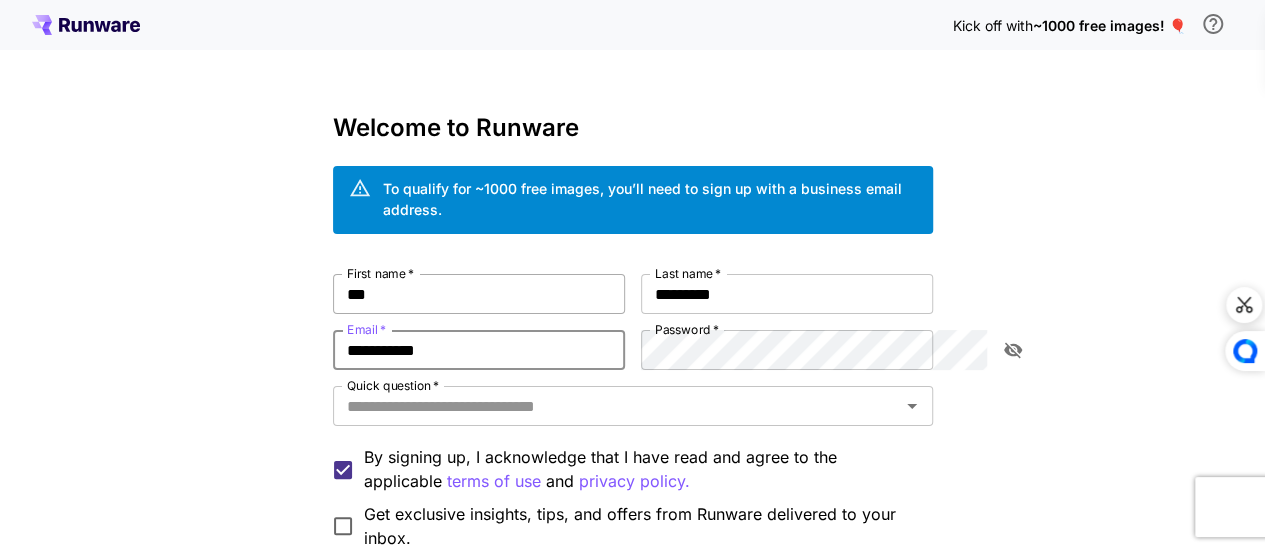type on "**********" 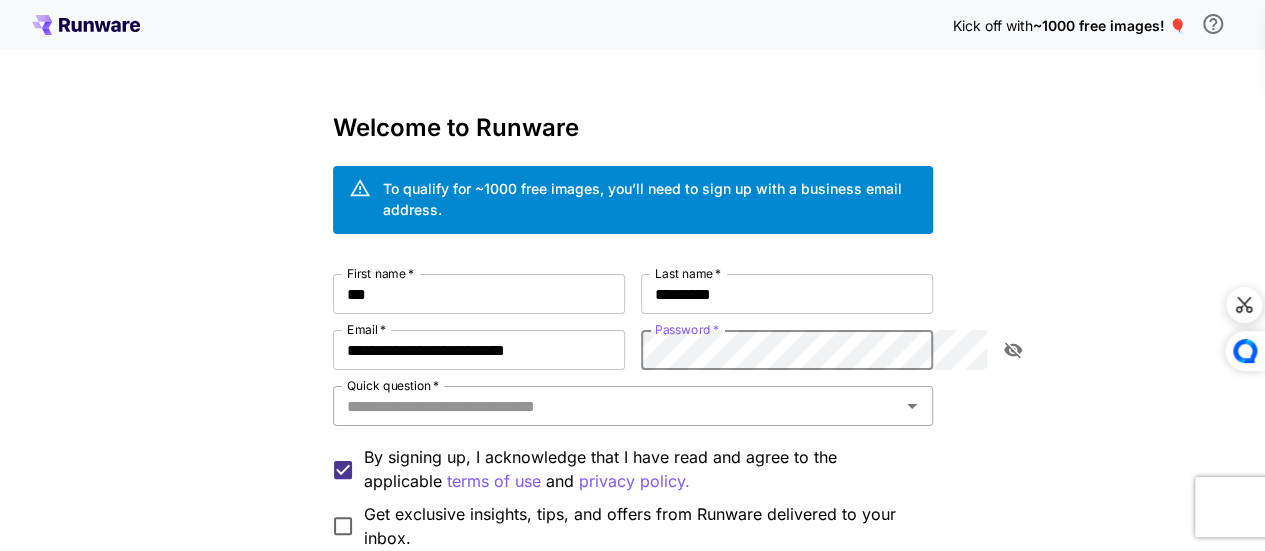 click on "**********" at bounding box center (633, 412) 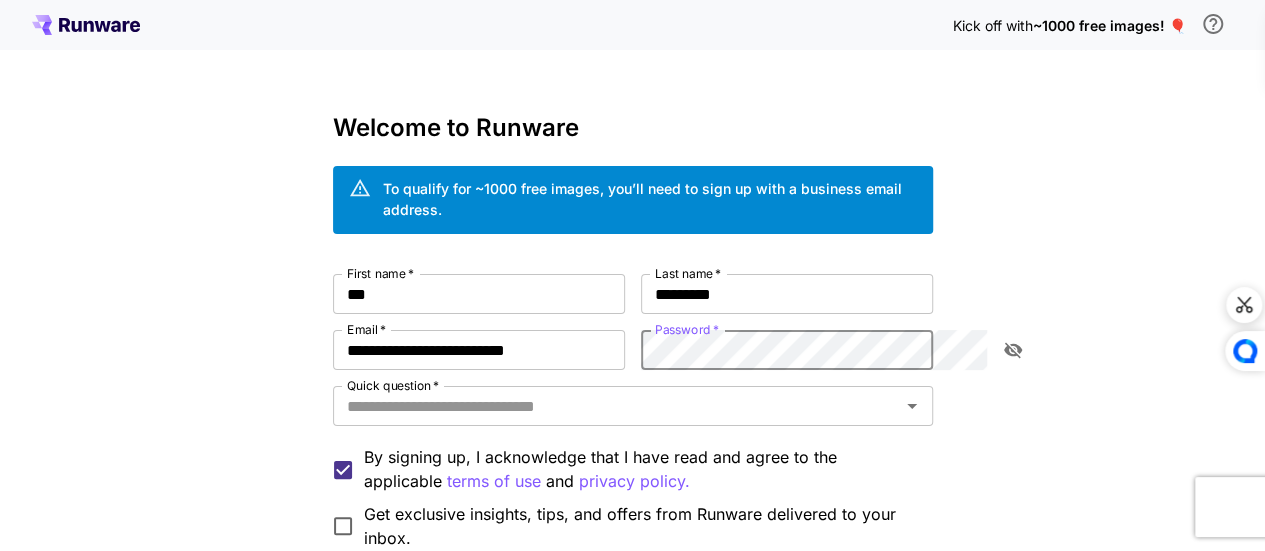 click 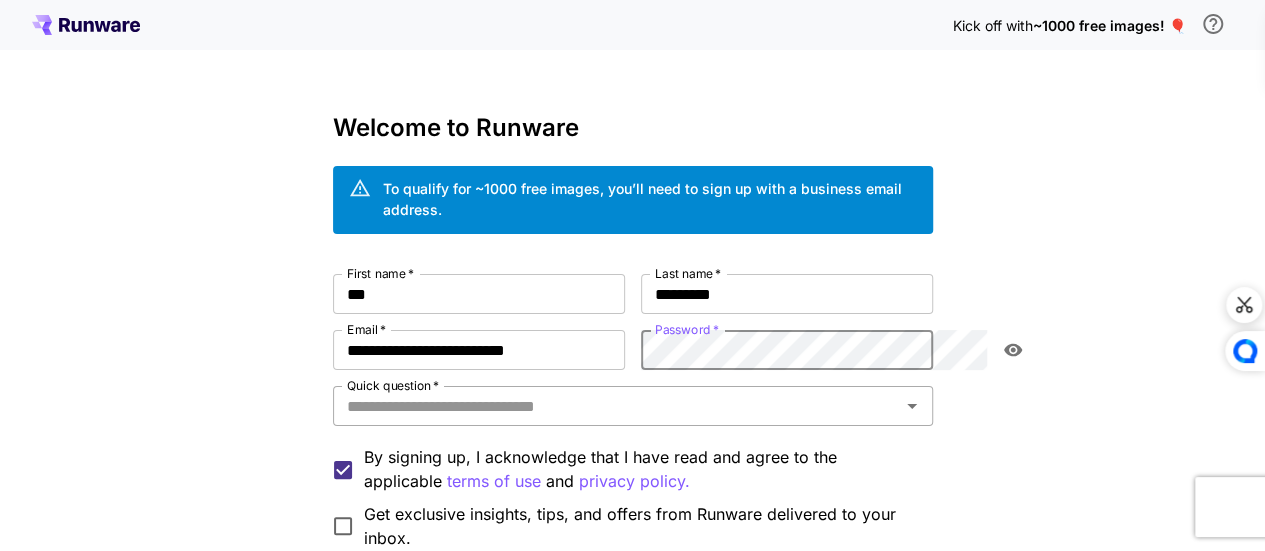 click on "Quick question   *" at bounding box center [633, 406] 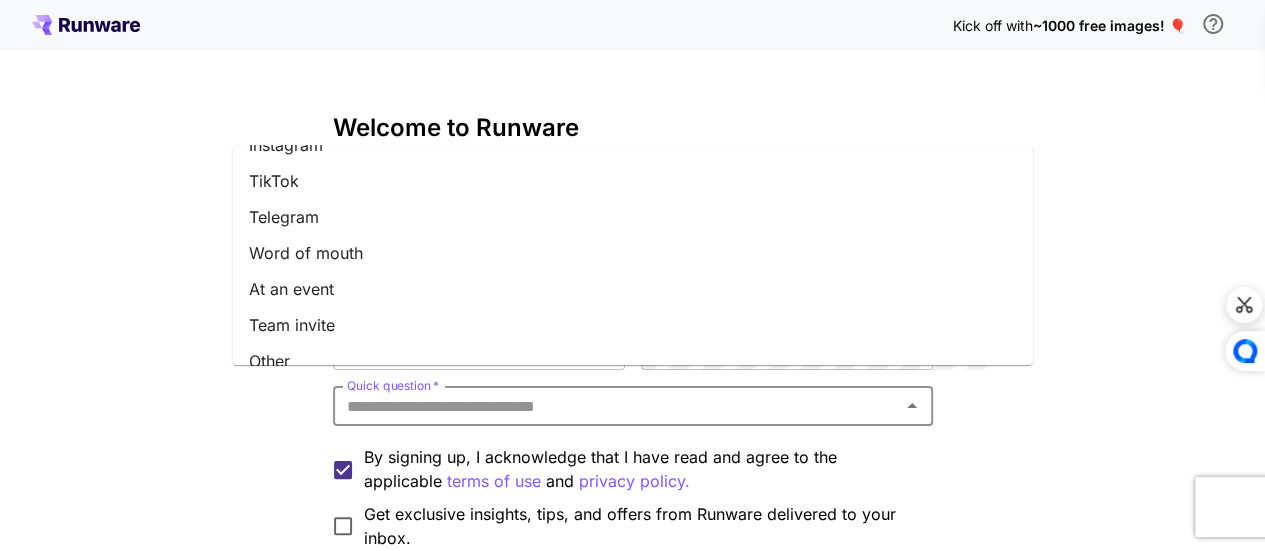 scroll, scrollTop: 335, scrollLeft: 0, axis: vertical 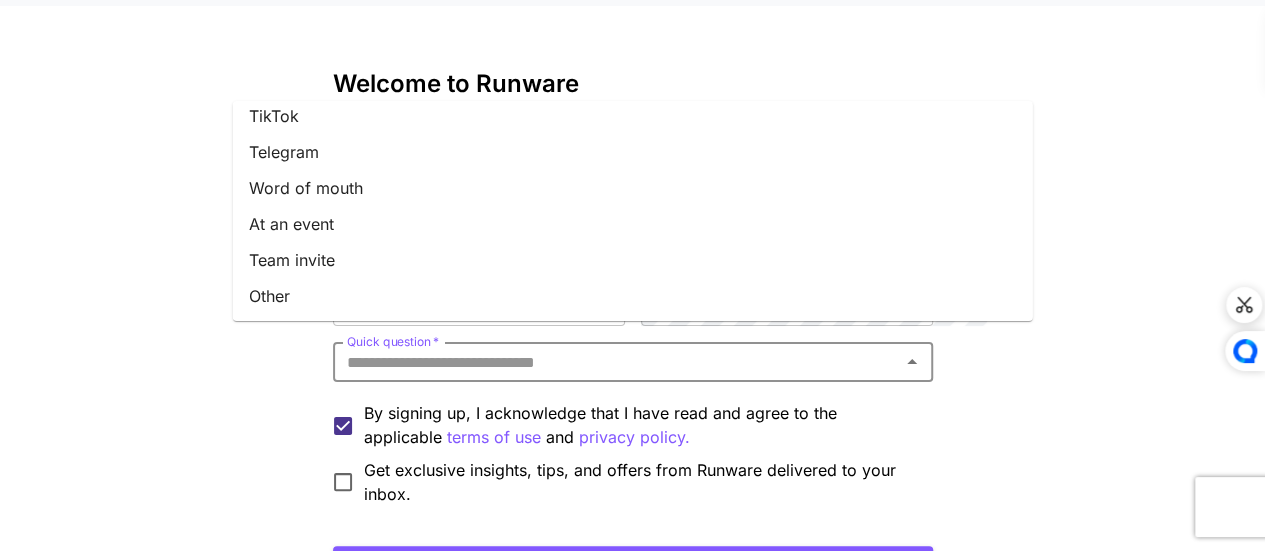click on "Other" at bounding box center [633, 296] 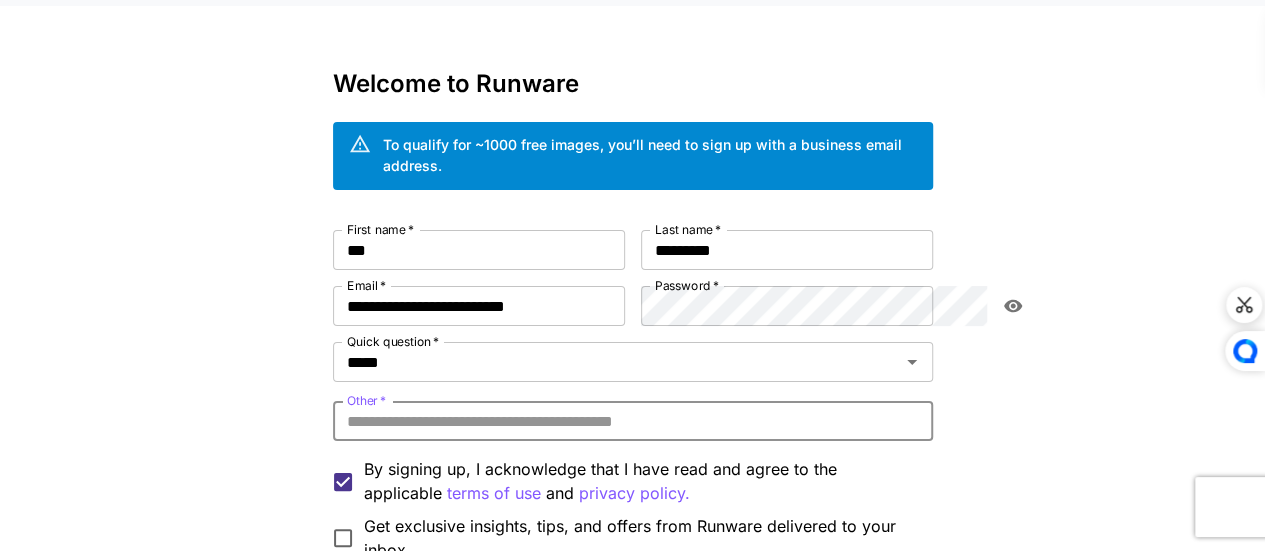 click on "Other   *" at bounding box center [633, 421] 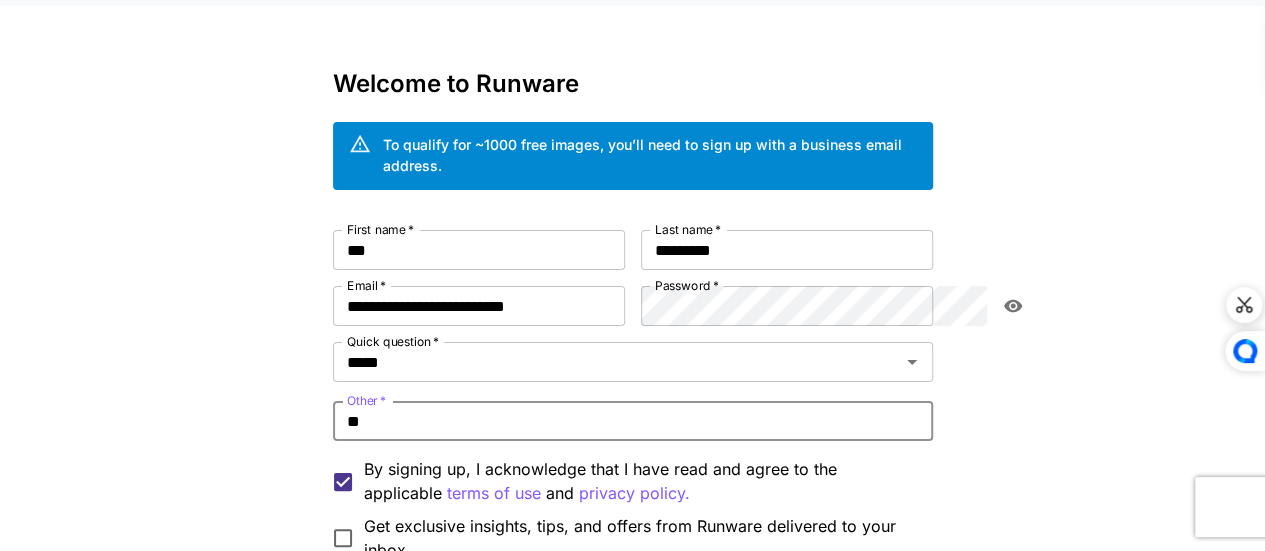 type on "*" 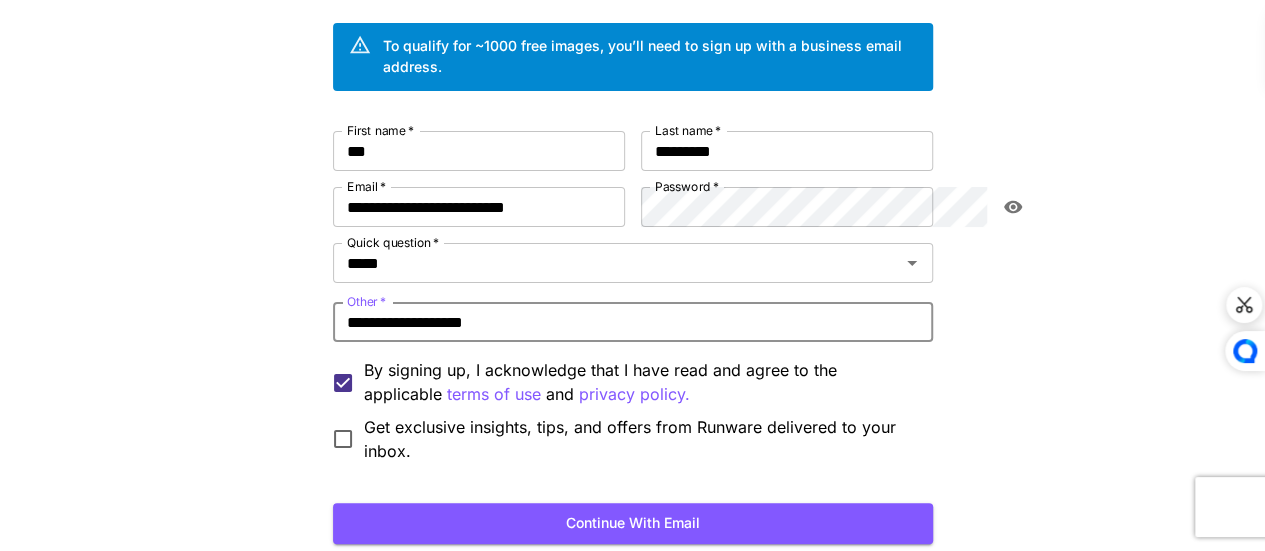 scroll, scrollTop: 144, scrollLeft: 0, axis: vertical 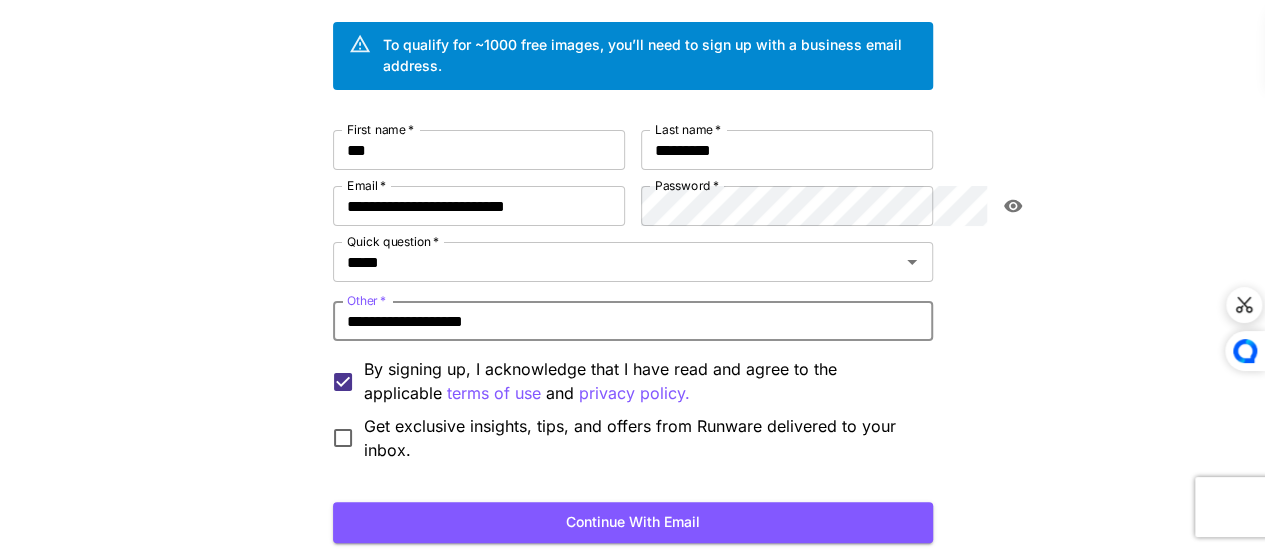 type on "**********" 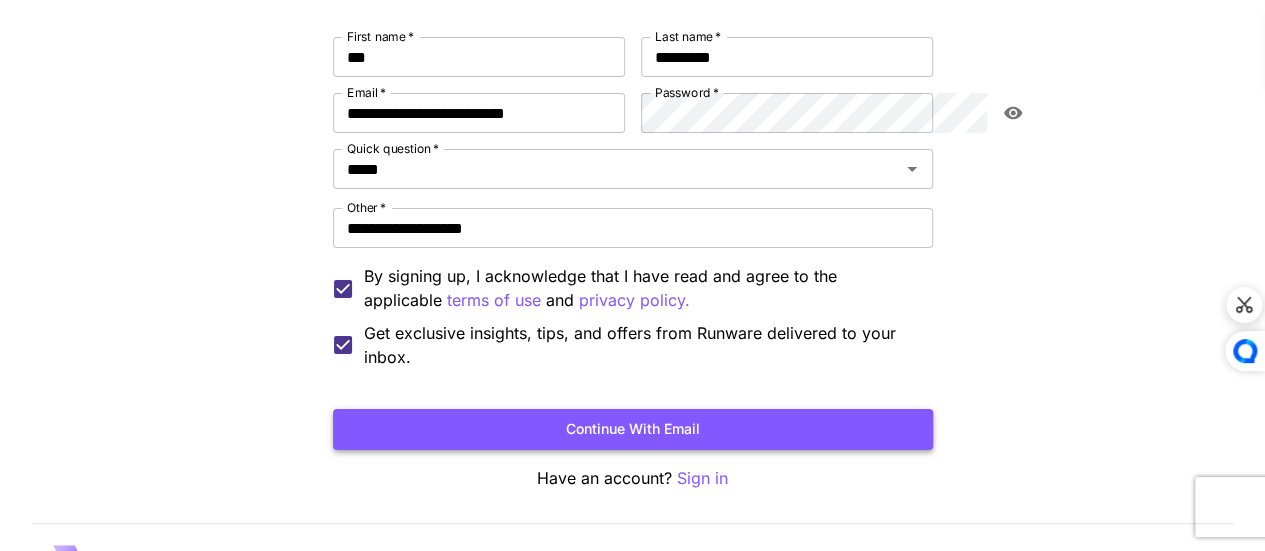 scroll, scrollTop: 242, scrollLeft: 0, axis: vertical 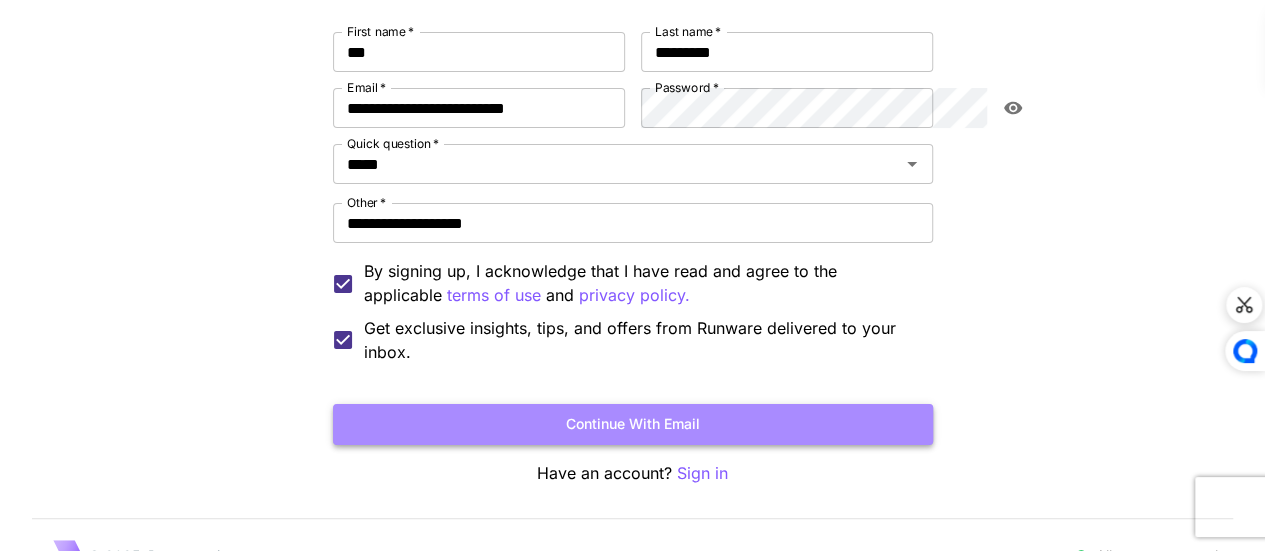 click on "Continue with email" at bounding box center (633, 424) 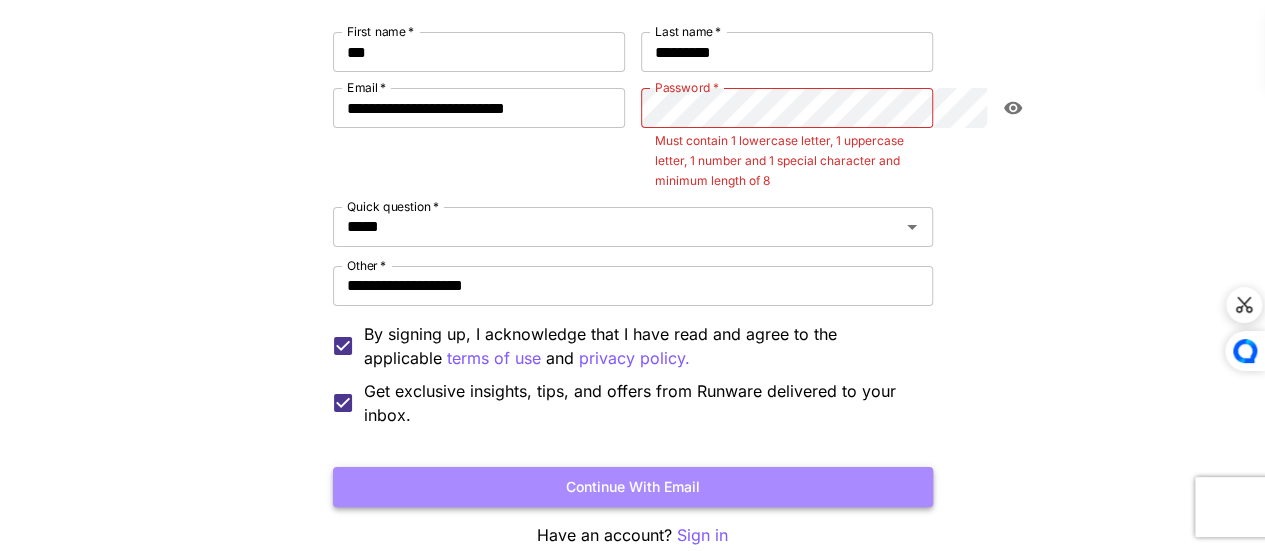 click on "Continue with email" at bounding box center (633, 487) 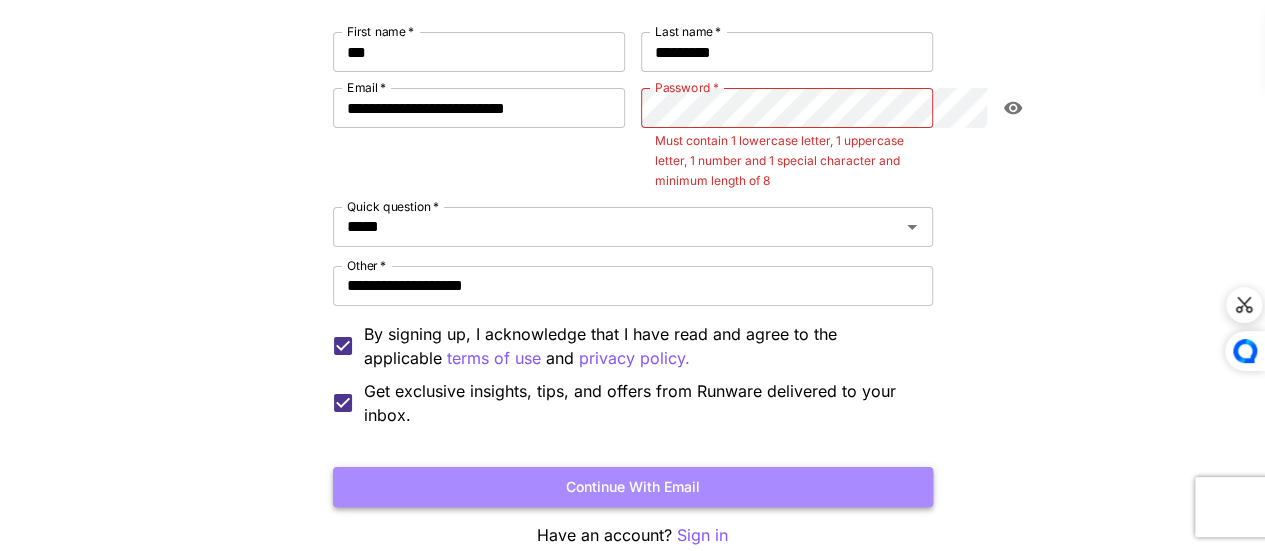 click on "Continue with email" at bounding box center [633, 487] 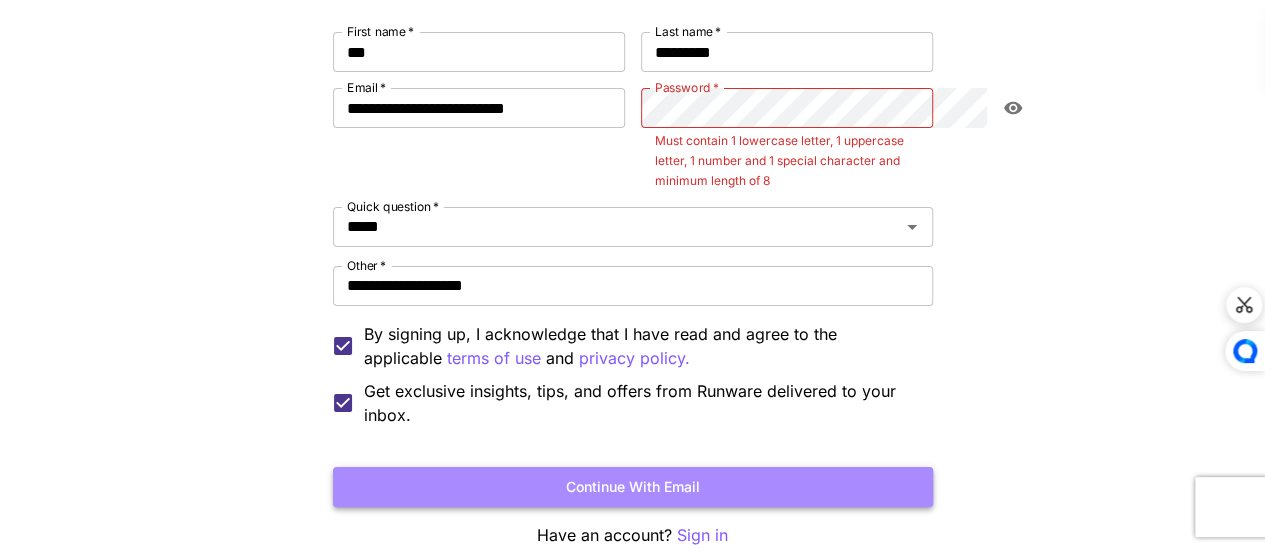 click on "Continue with email" at bounding box center (633, 487) 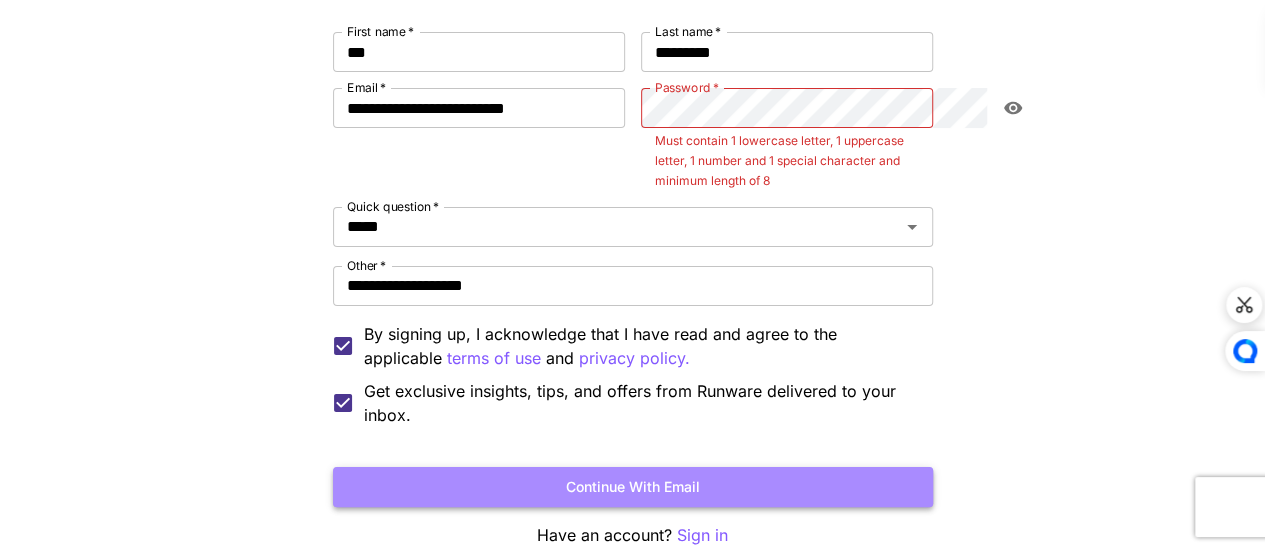 click on "Continue with email" at bounding box center (633, 487) 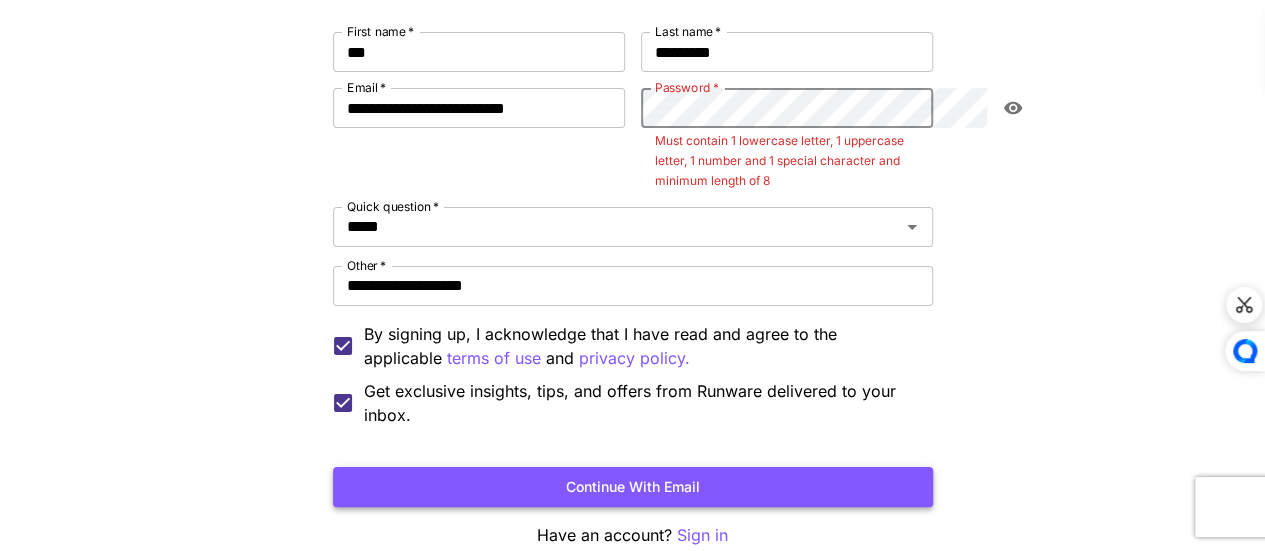 click on "Continue with email" at bounding box center (633, 487) 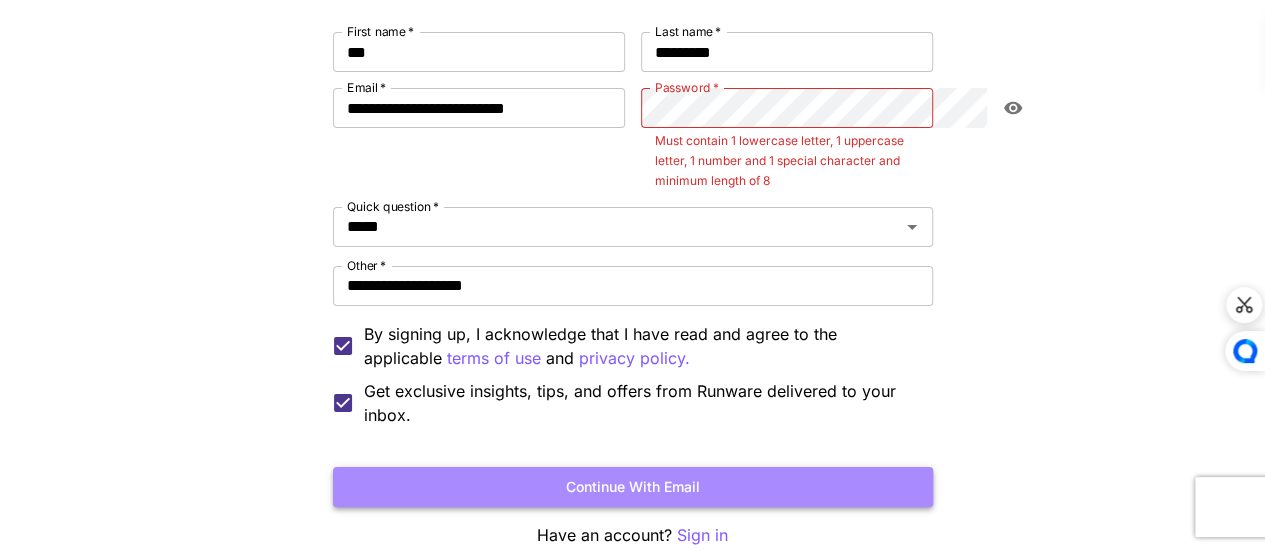 click on "Continue with email" at bounding box center [633, 487] 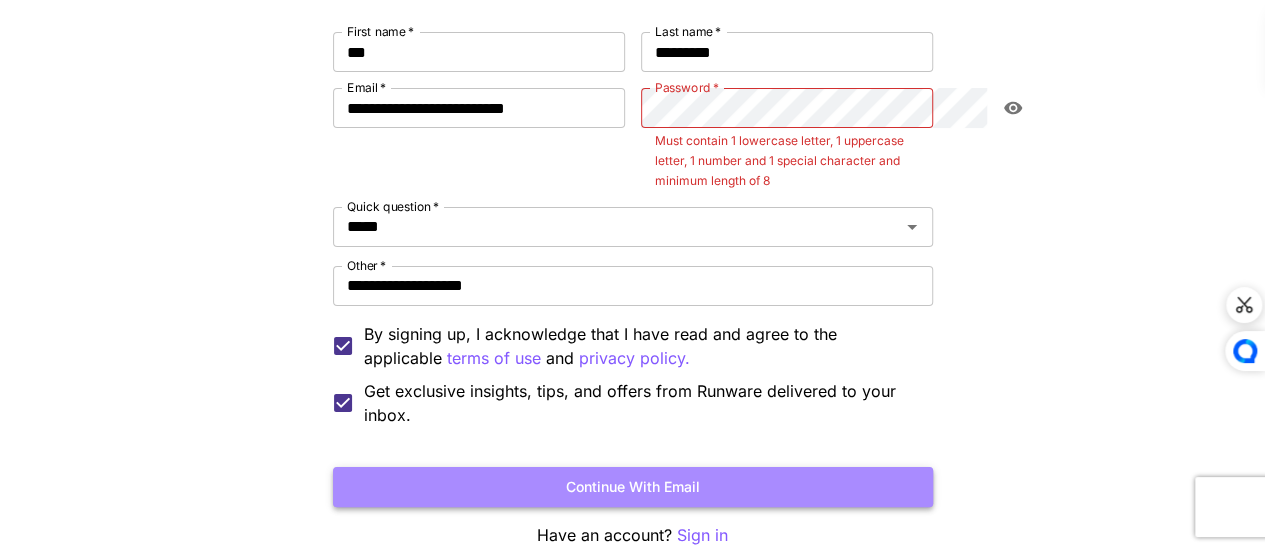 click on "Continue with email" at bounding box center [633, 487] 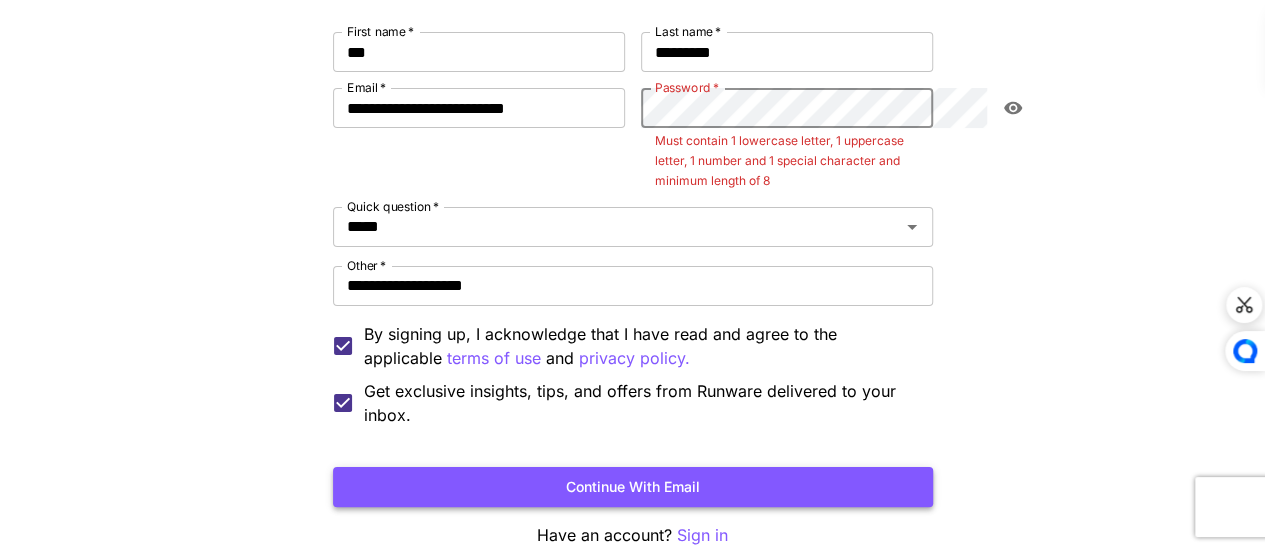 click on "Continue with email" at bounding box center (633, 487) 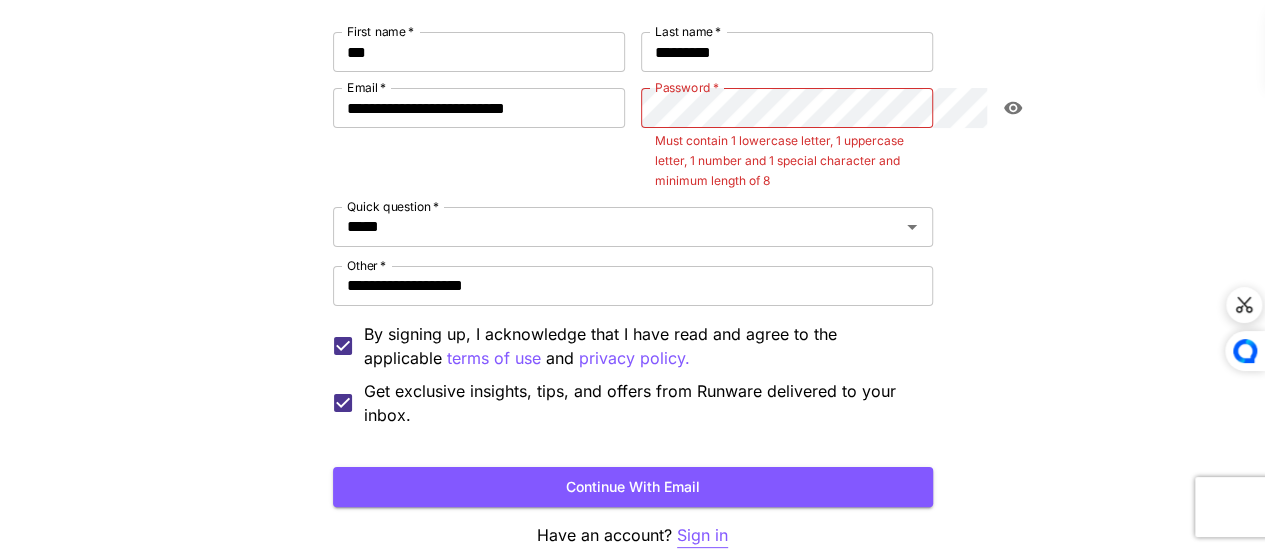 click on "Sign in" at bounding box center [702, 535] 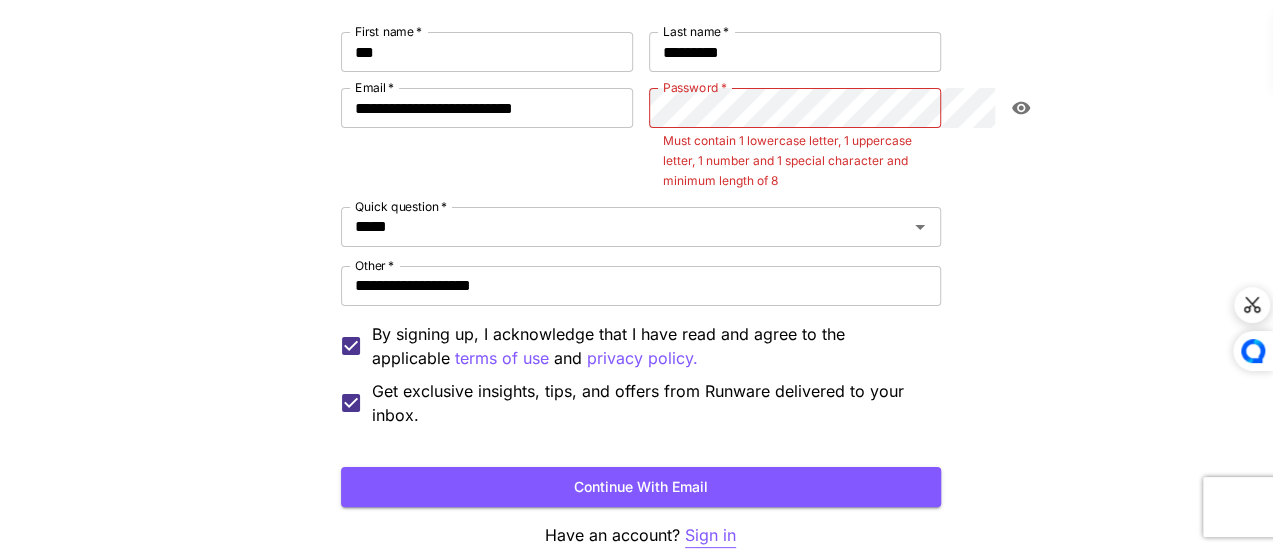 scroll, scrollTop: 0, scrollLeft: 0, axis: both 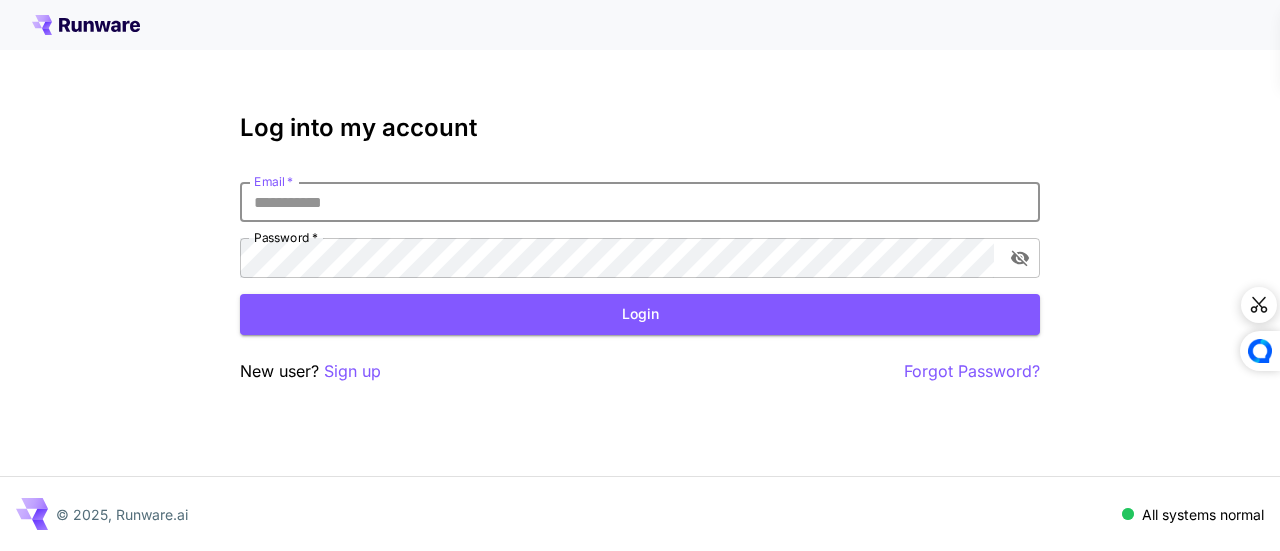 click on "Email   *" at bounding box center [640, 202] 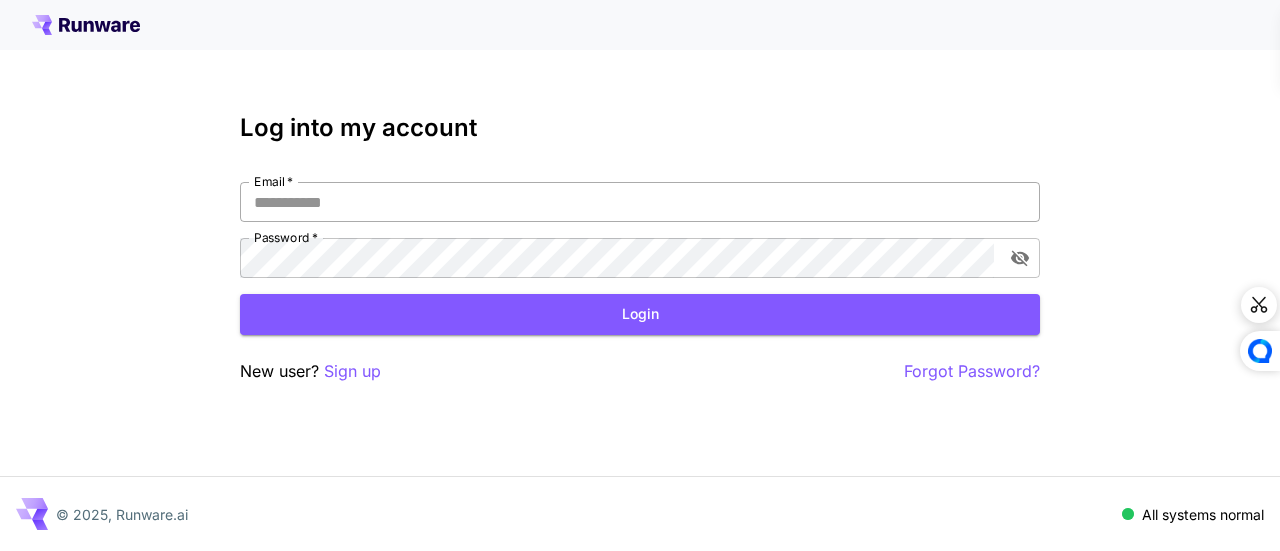 type on "**********" 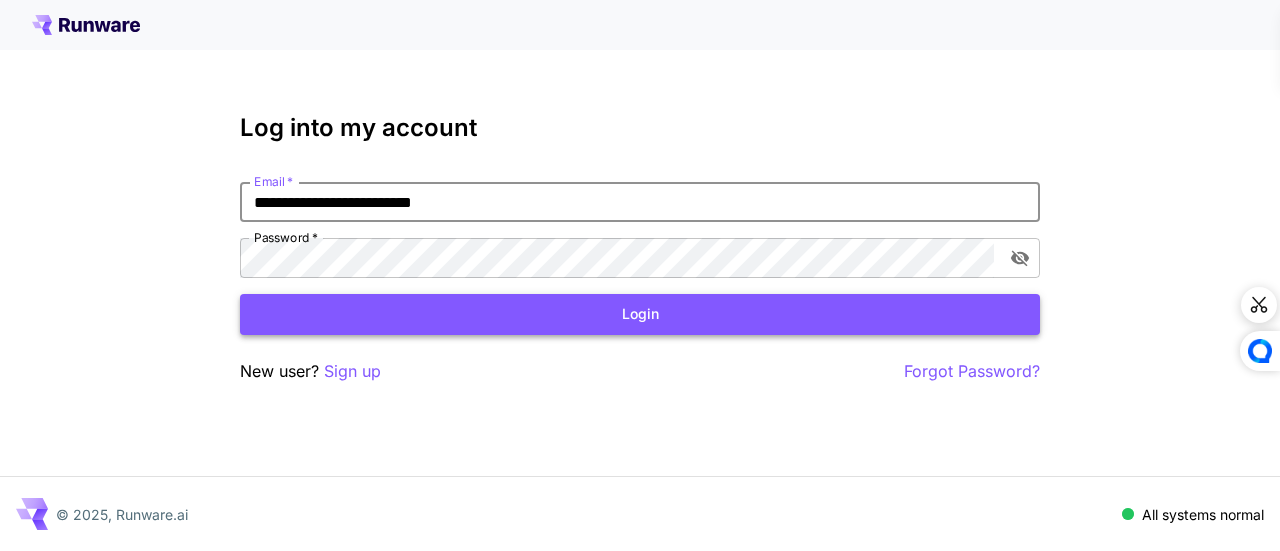click on "Login" at bounding box center [640, 314] 